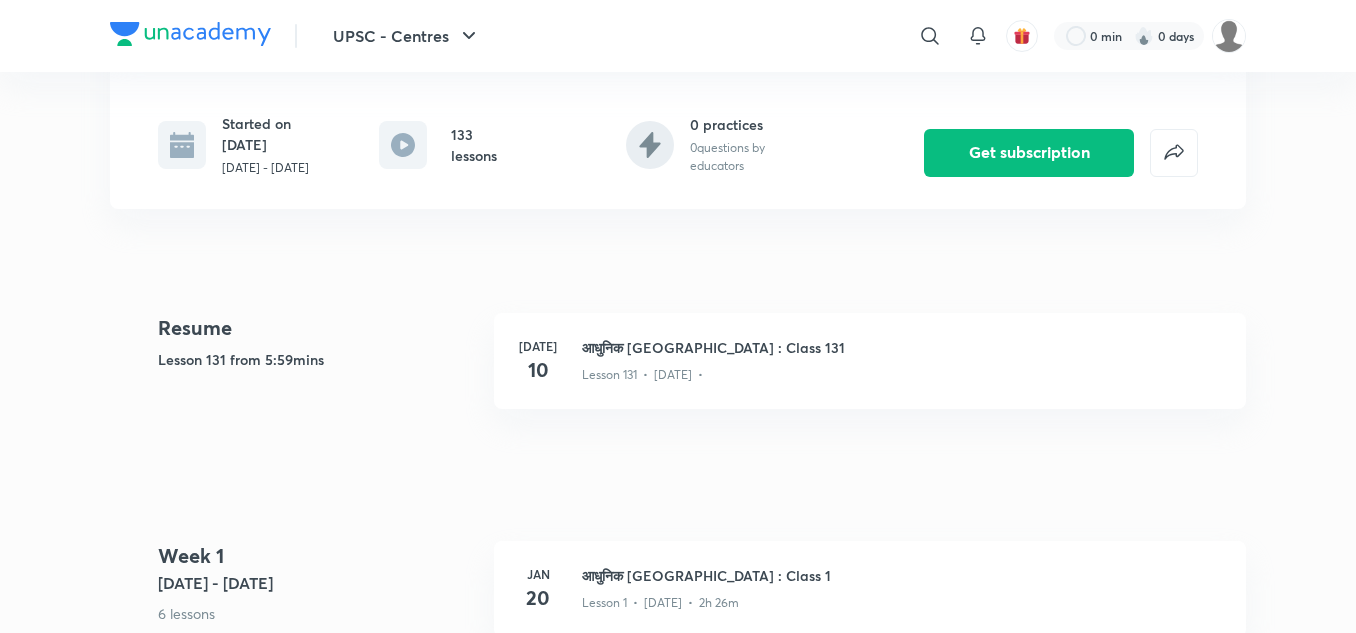 scroll, scrollTop: 0, scrollLeft: 0, axis: both 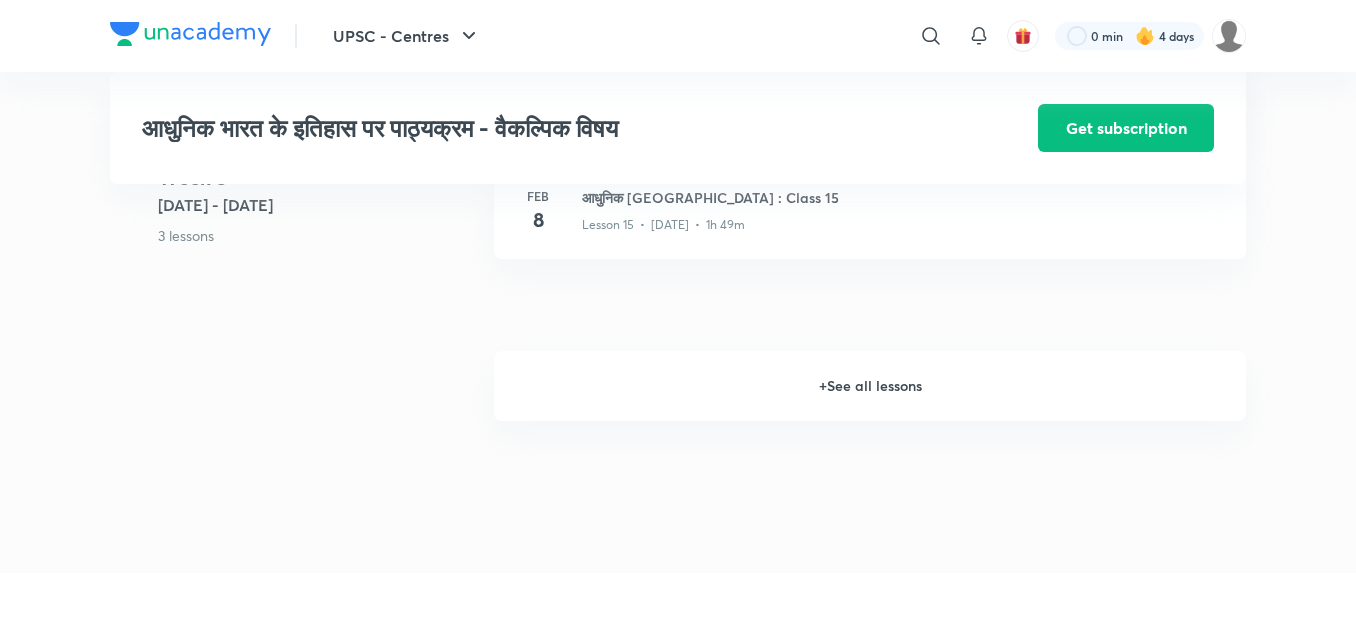 click on "+  See all lessons" at bounding box center (870, 386) 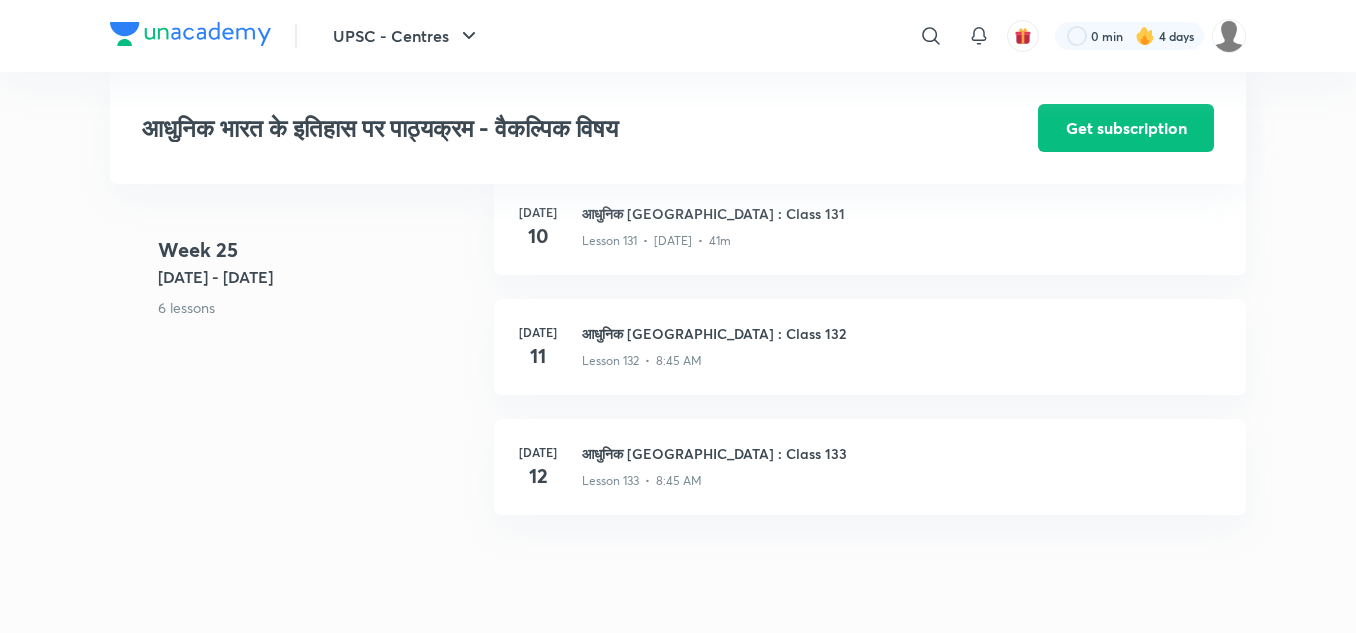 scroll, scrollTop: 18955, scrollLeft: 0, axis: vertical 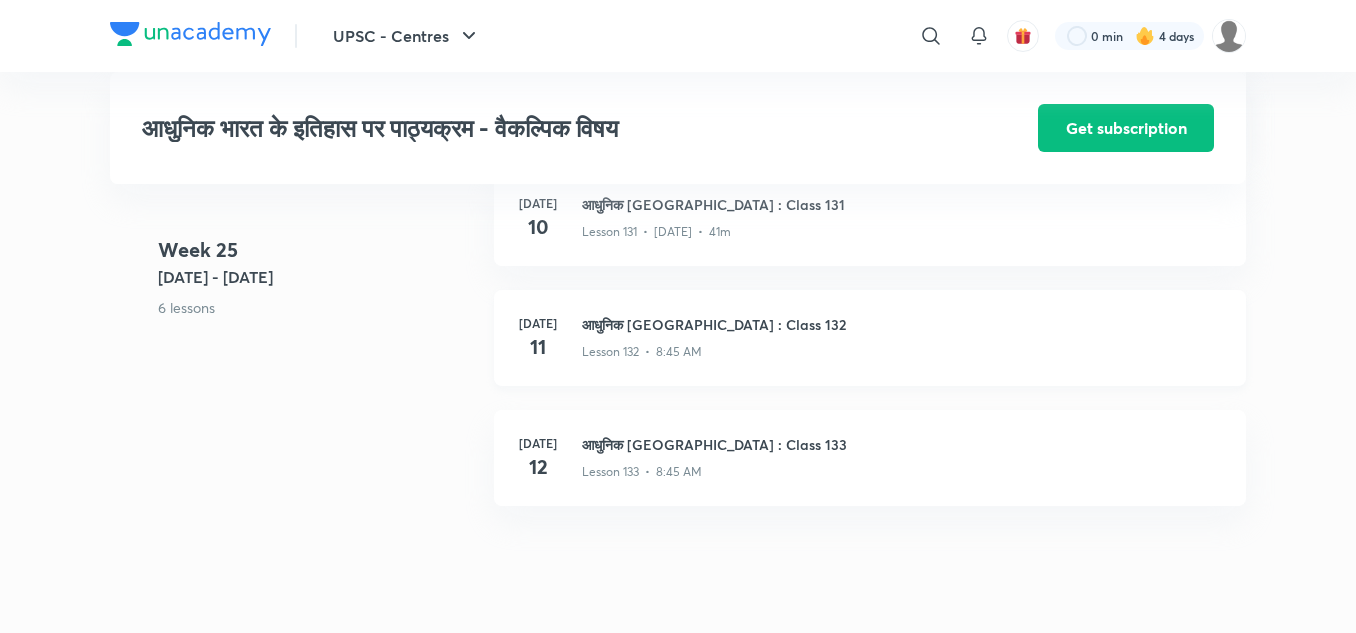 click on "आधुनिक भारत : Class 132" at bounding box center [902, 324] 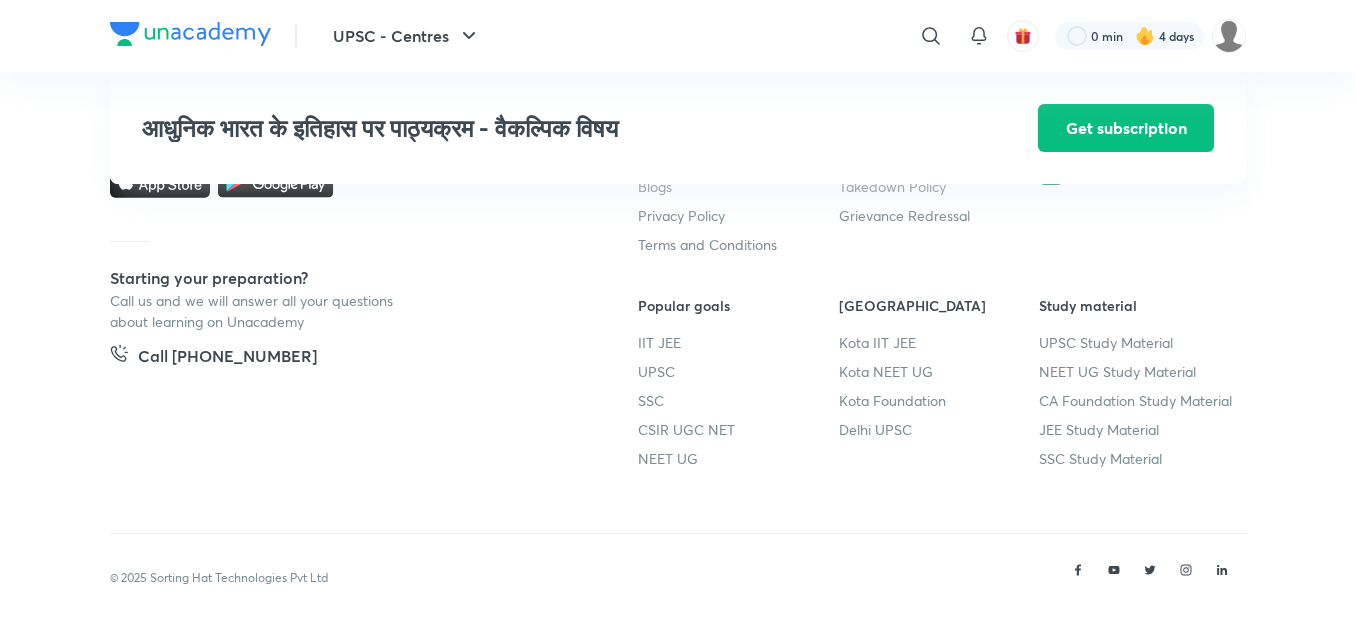 scroll, scrollTop: 19722, scrollLeft: 0, axis: vertical 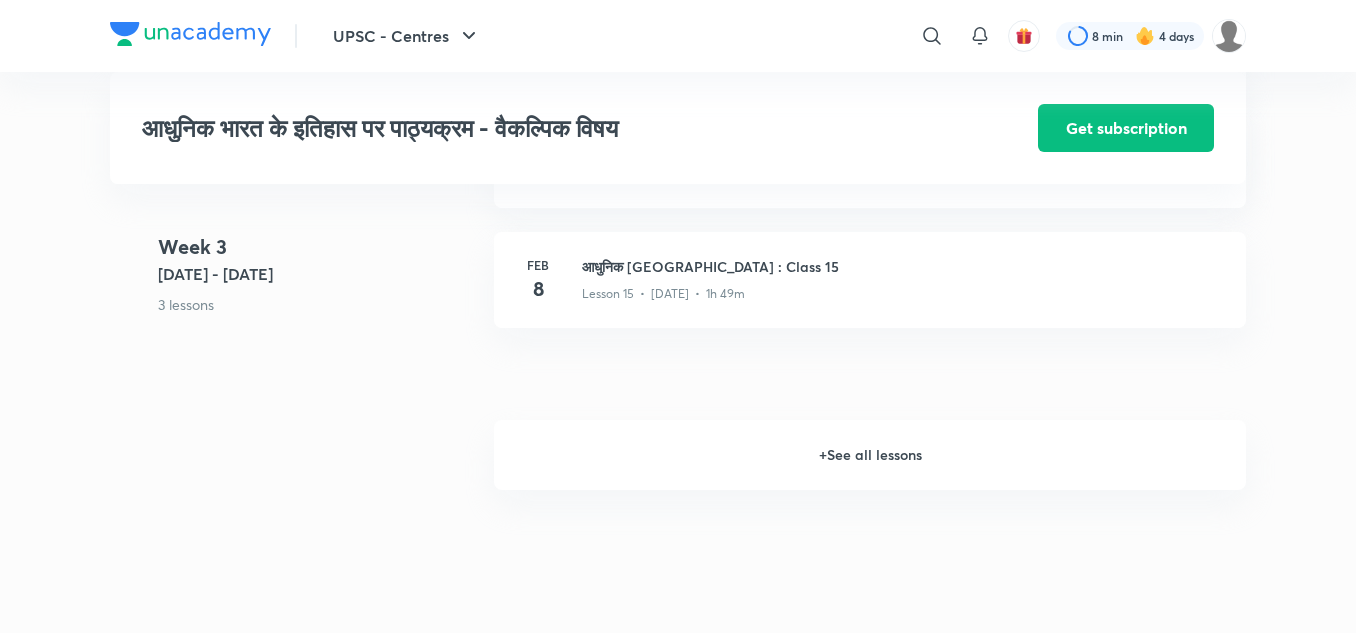 click on "+  See all lessons" at bounding box center [870, 455] 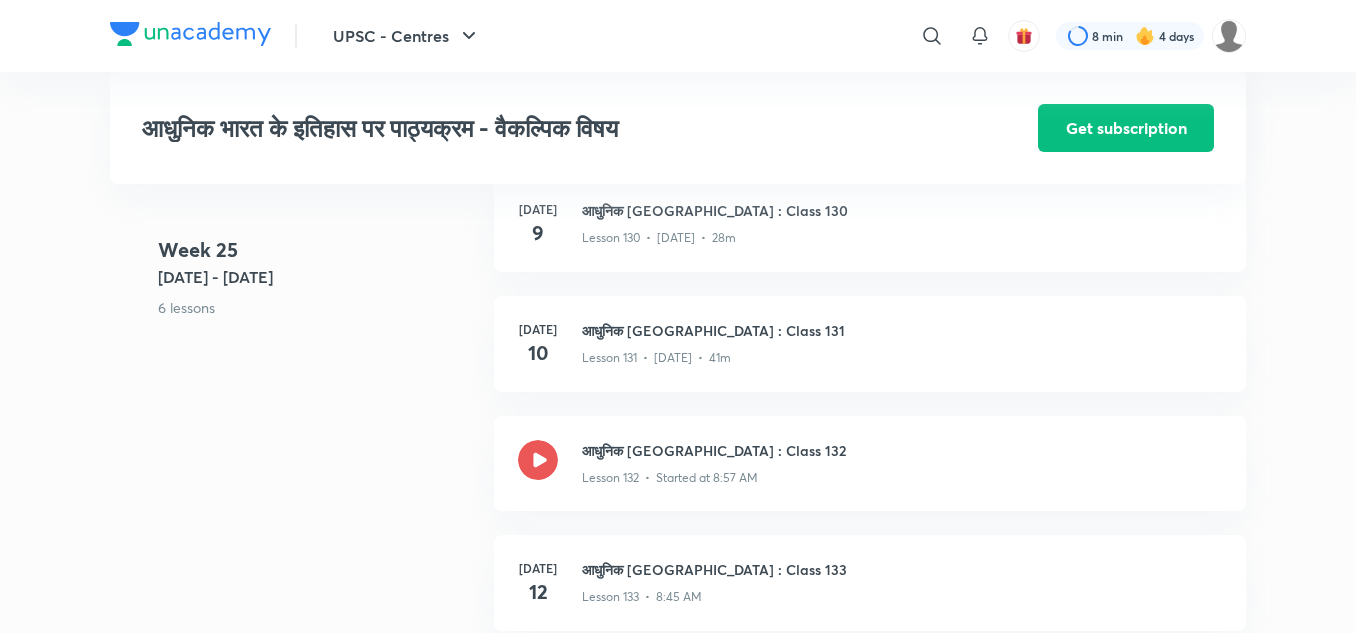 scroll, scrollTop: 18827, scrollLeft: 0, axis: vertical 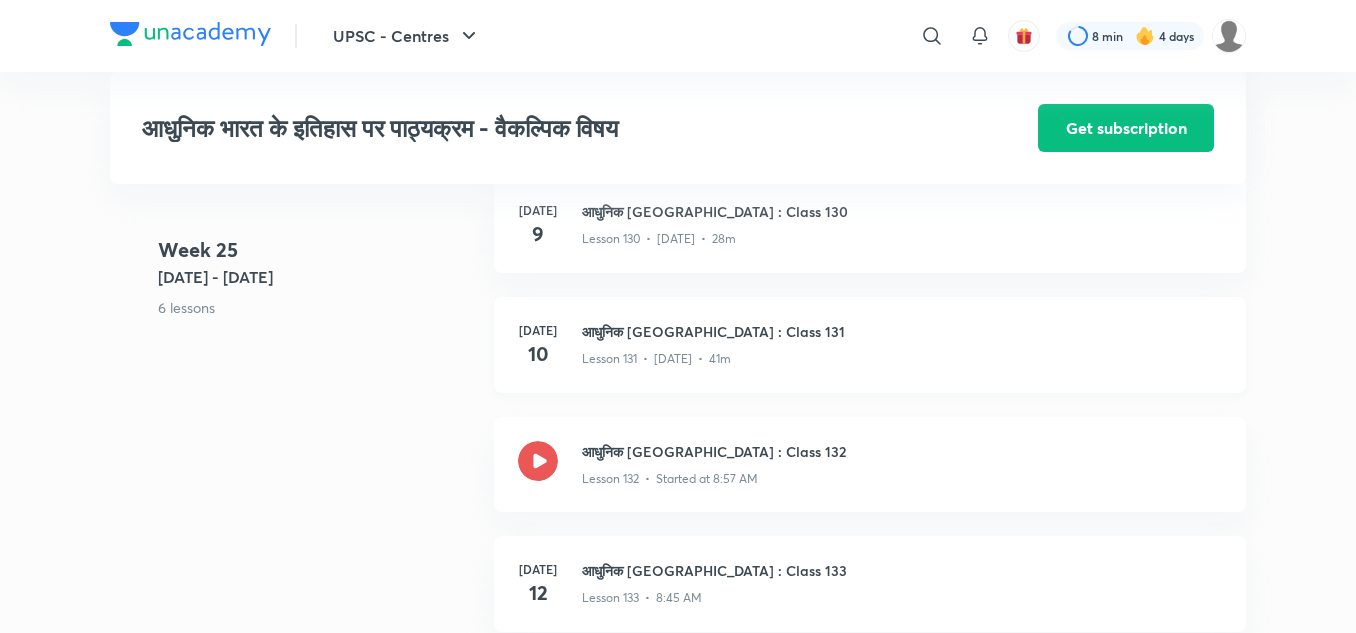 click on "आधुनिक भारत : Class 131" at bounding box center (902, 331) 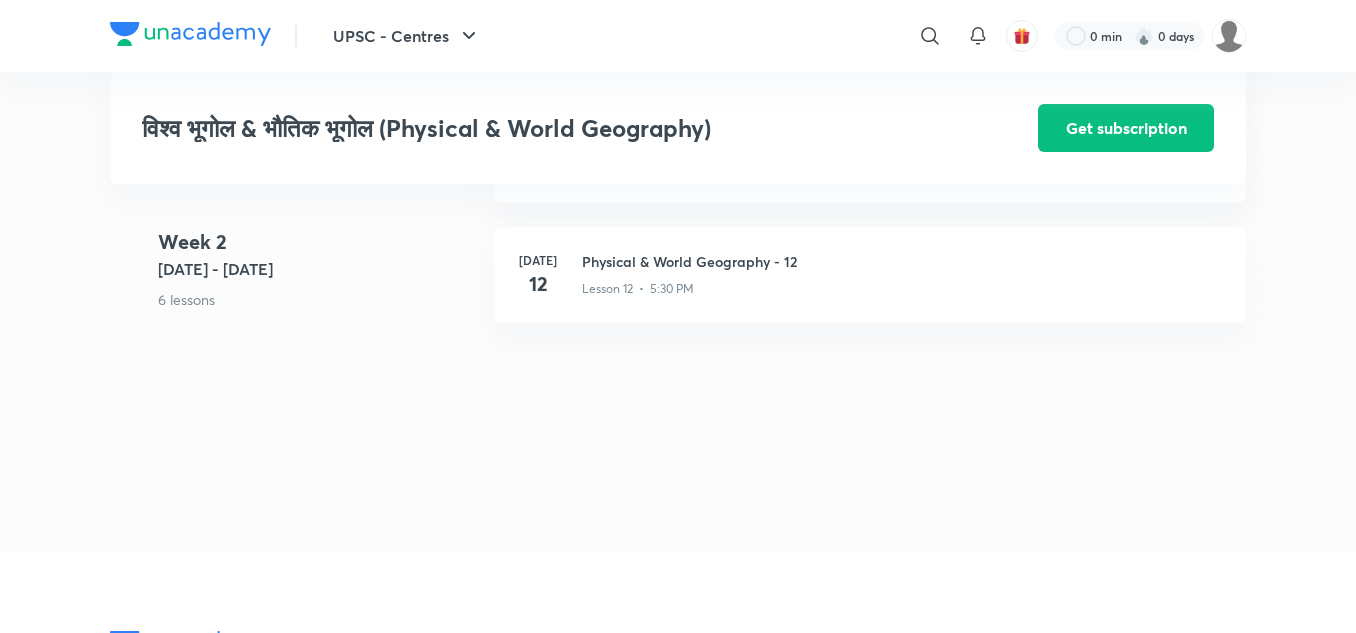 scroll, scrollTop: 0, scrollLeft: 0, axis: both 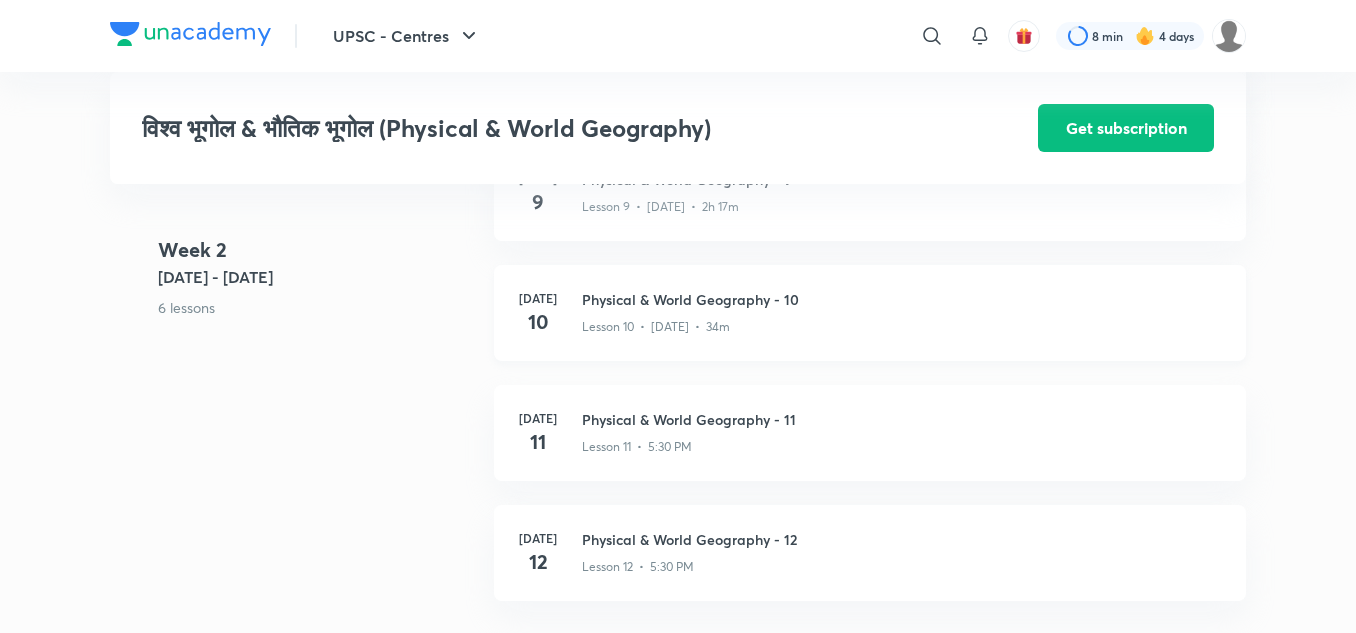 click on "Physical & World Geography - 10" at bounding box center [902, -1117] 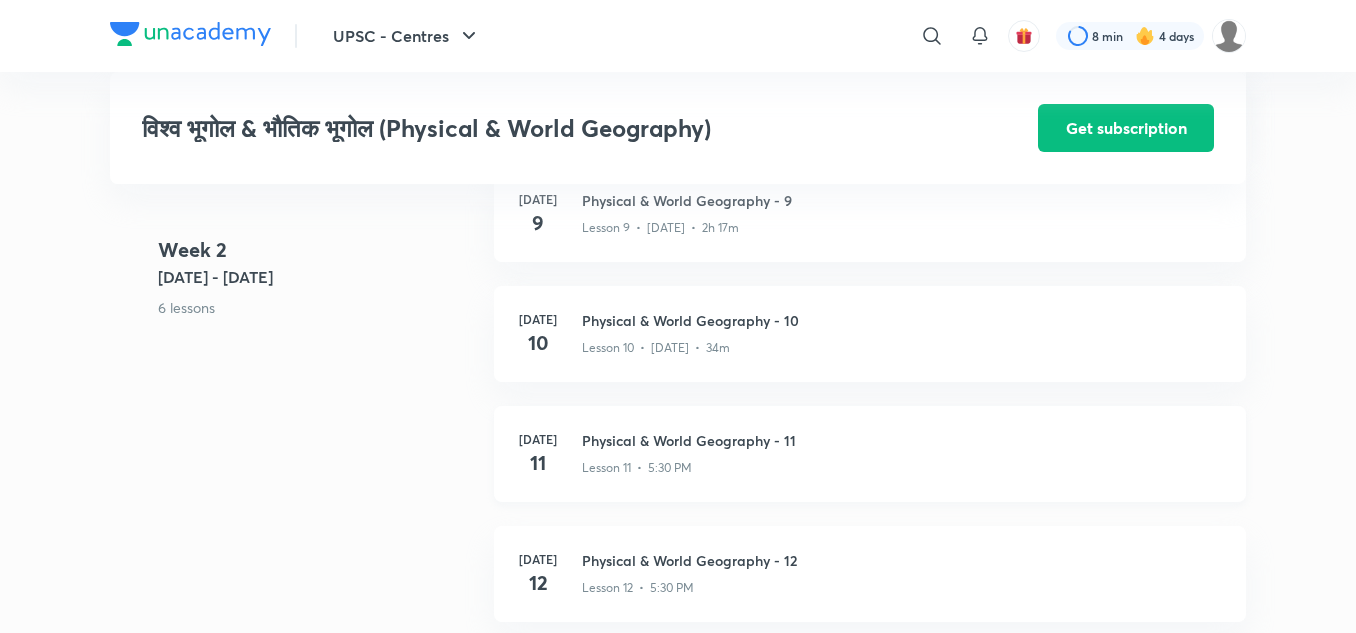 scroll, scrollTop: 1848, scrollLeft: 0, axis: vertical 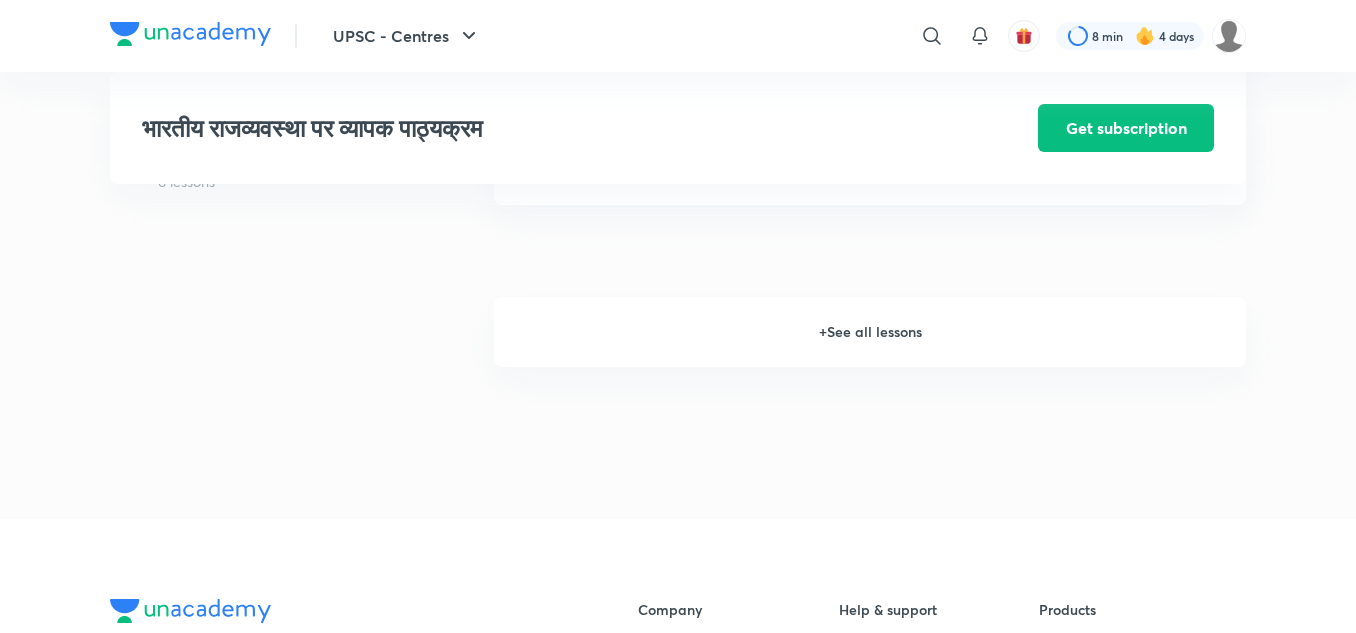 click on "+  See all lessons" at bounding box center [870, 332] 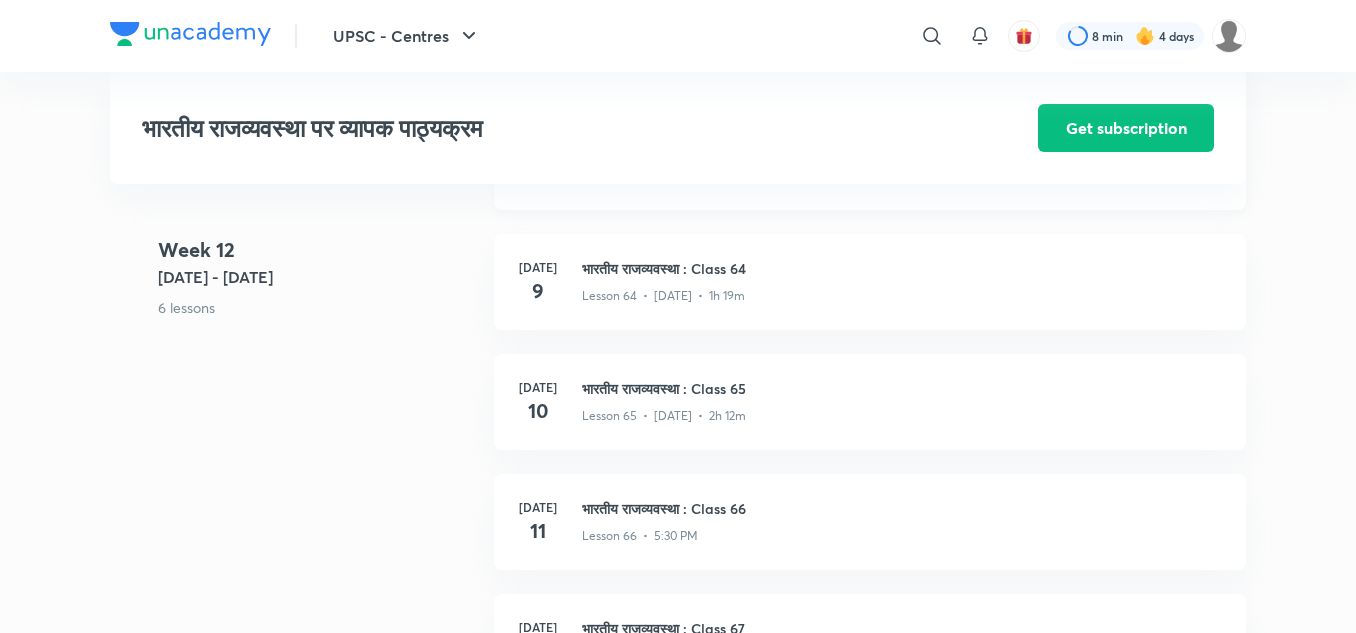 scroll, scrollTop: 9552, scrollLeft: 0, axis: vertical 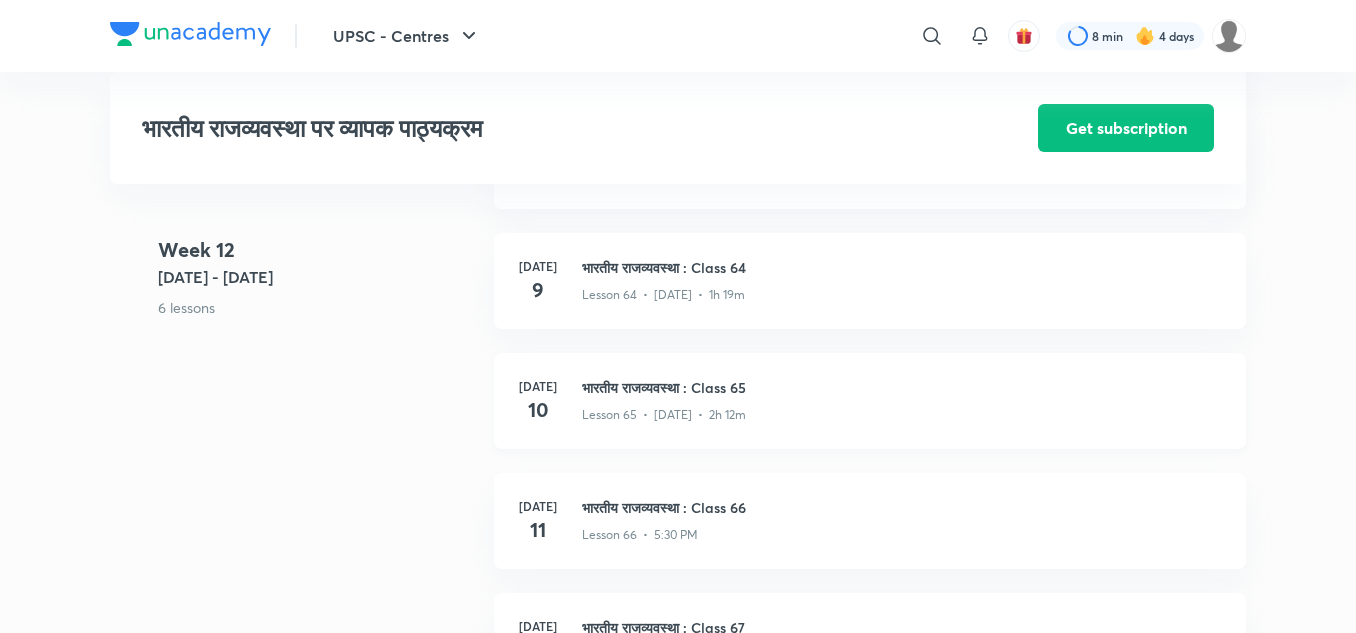 click on "भारतीय राजव्यवस्था : Class 65" at bounding box center [902, -8829] 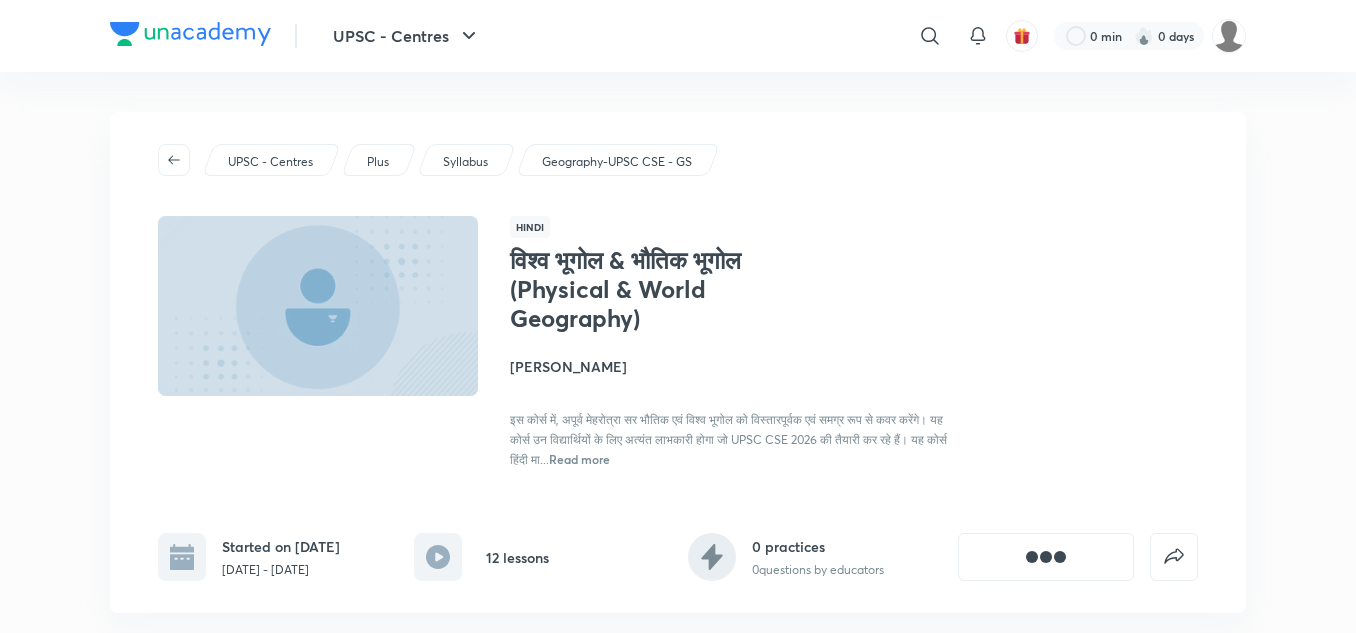 scroll, scrollTop: 0, scrollLeft: 0, axis: both 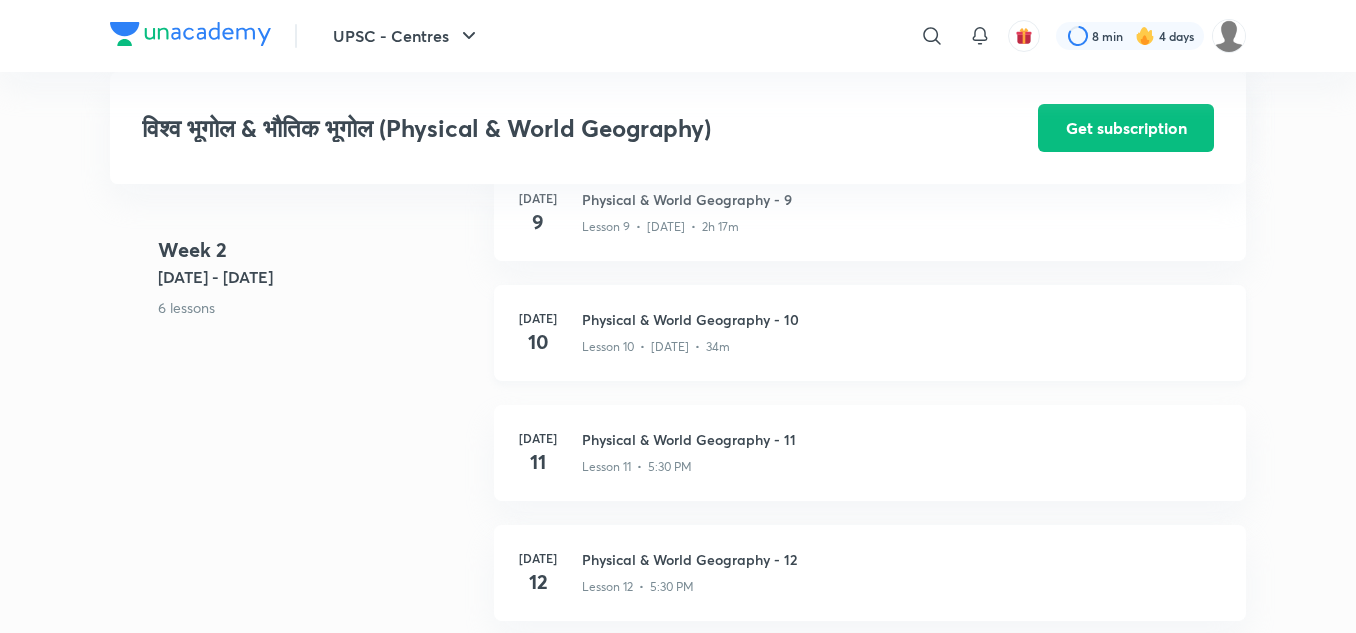 click on "Physical & World Geography - 10" at bounding box center [902, -1097] 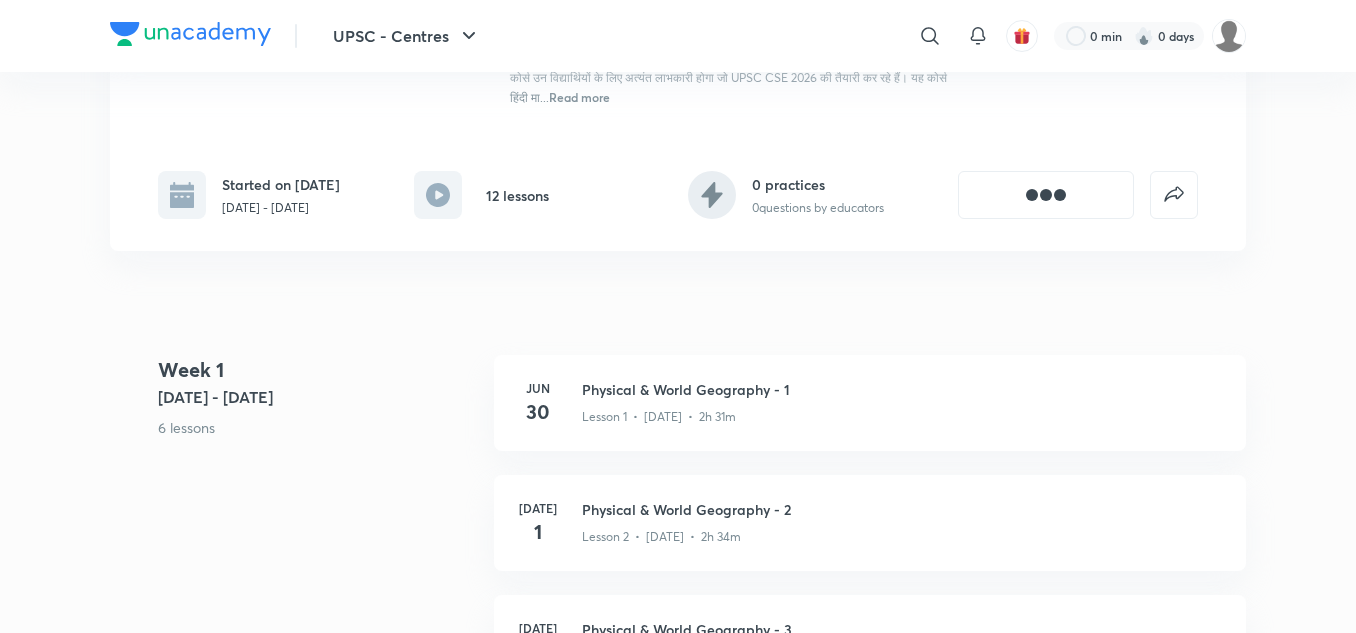 scroll, scrollTop: 0, scrollLeft: 0, axis: both 